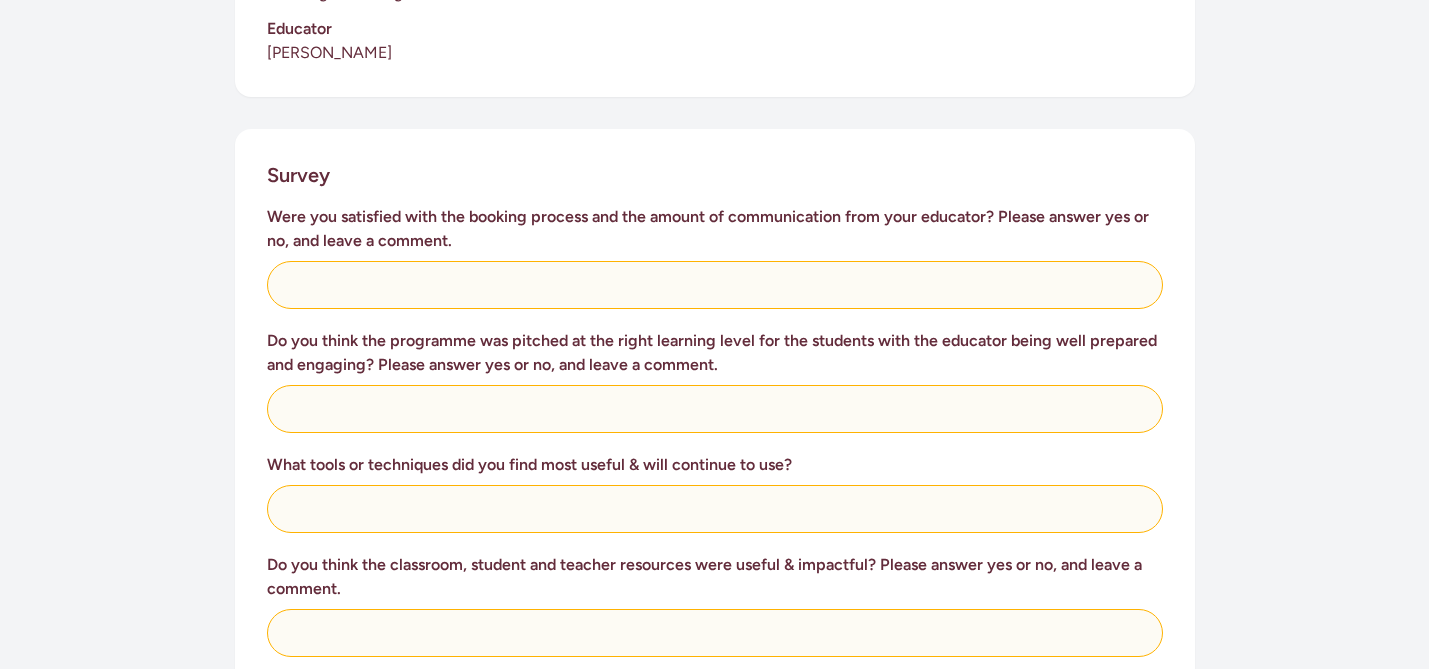 scroll, scrollTop: 716, scrollLeft: 0, axis: vertical 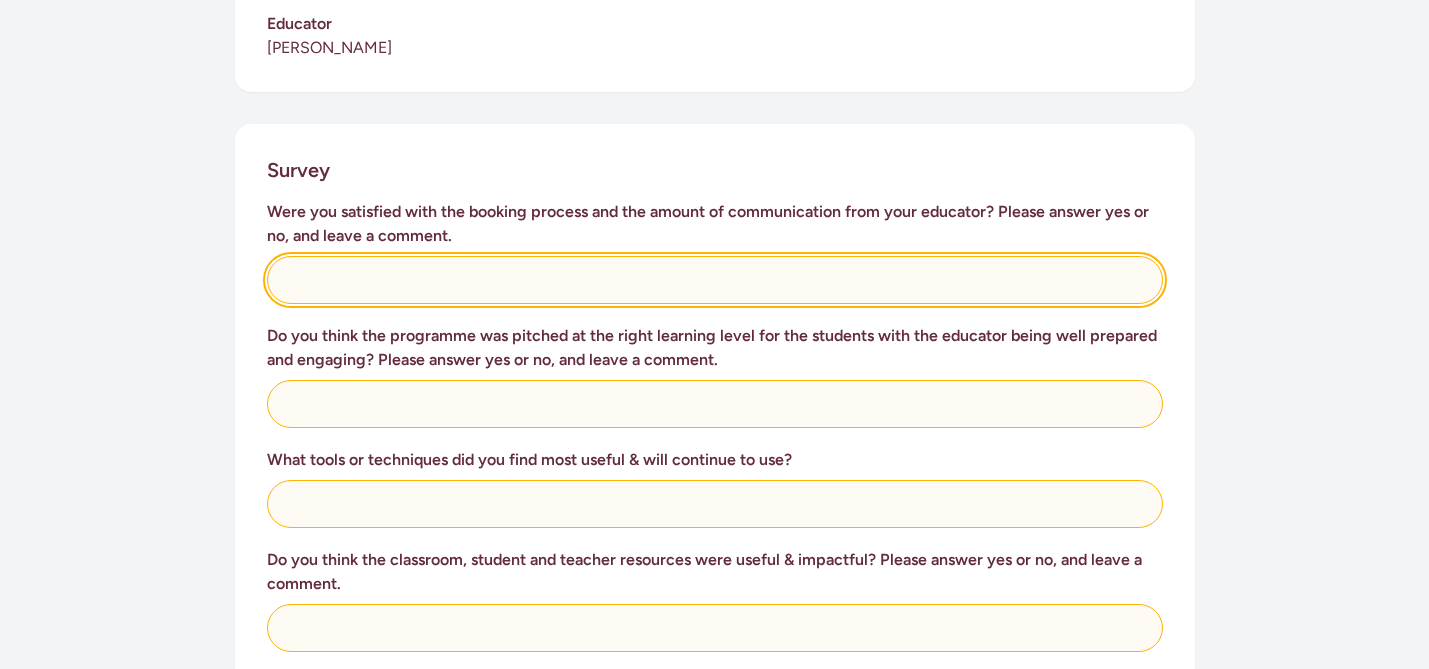 click 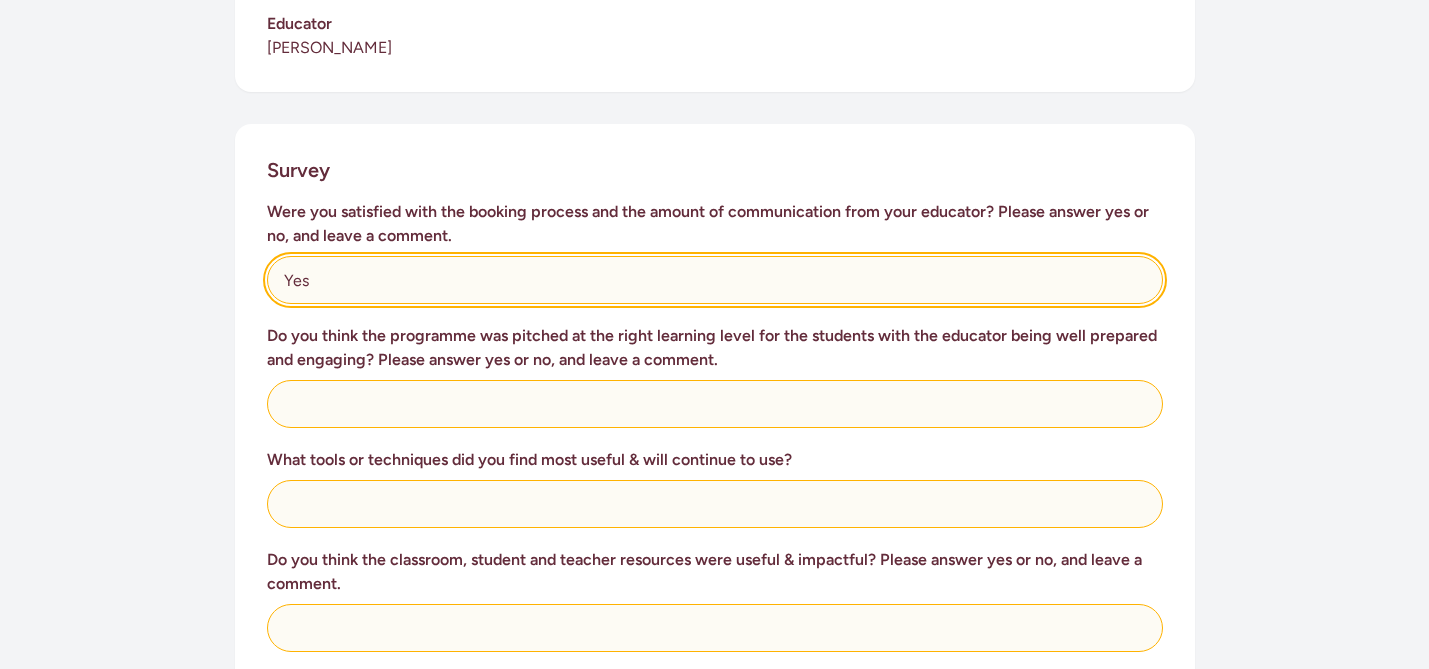 type on "Yes" 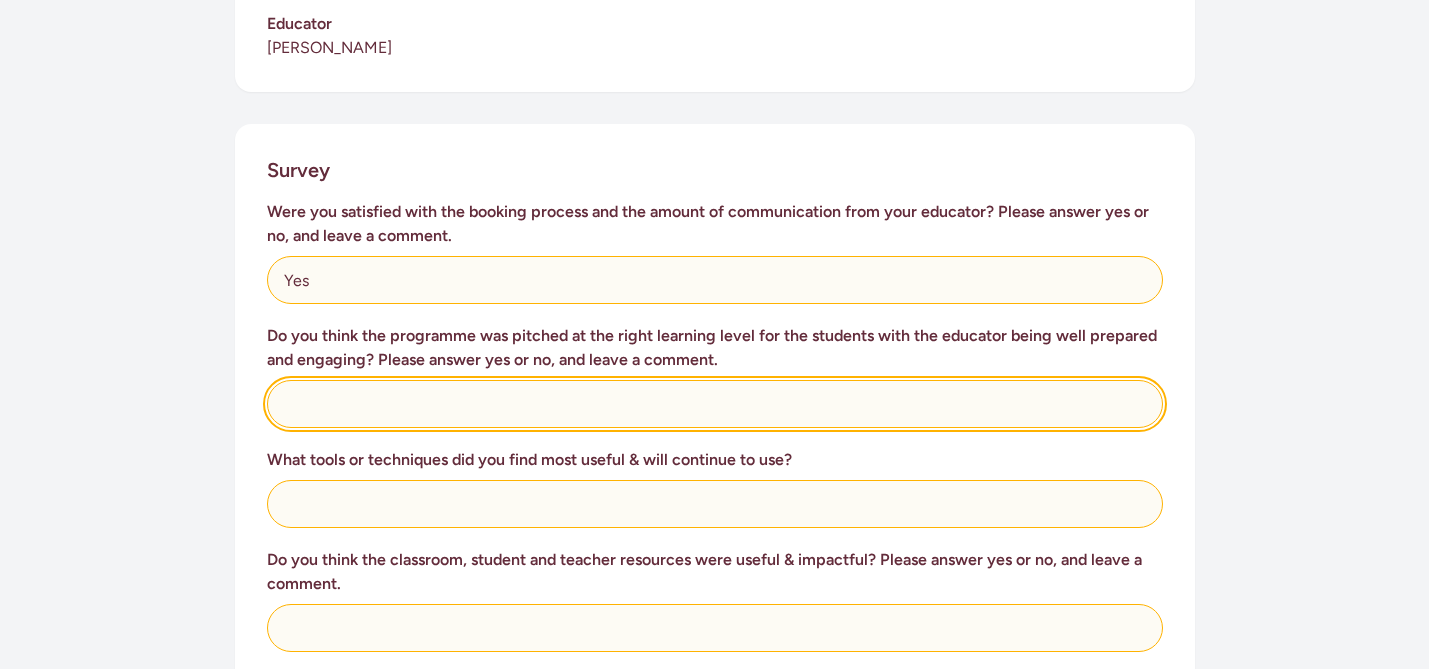 click 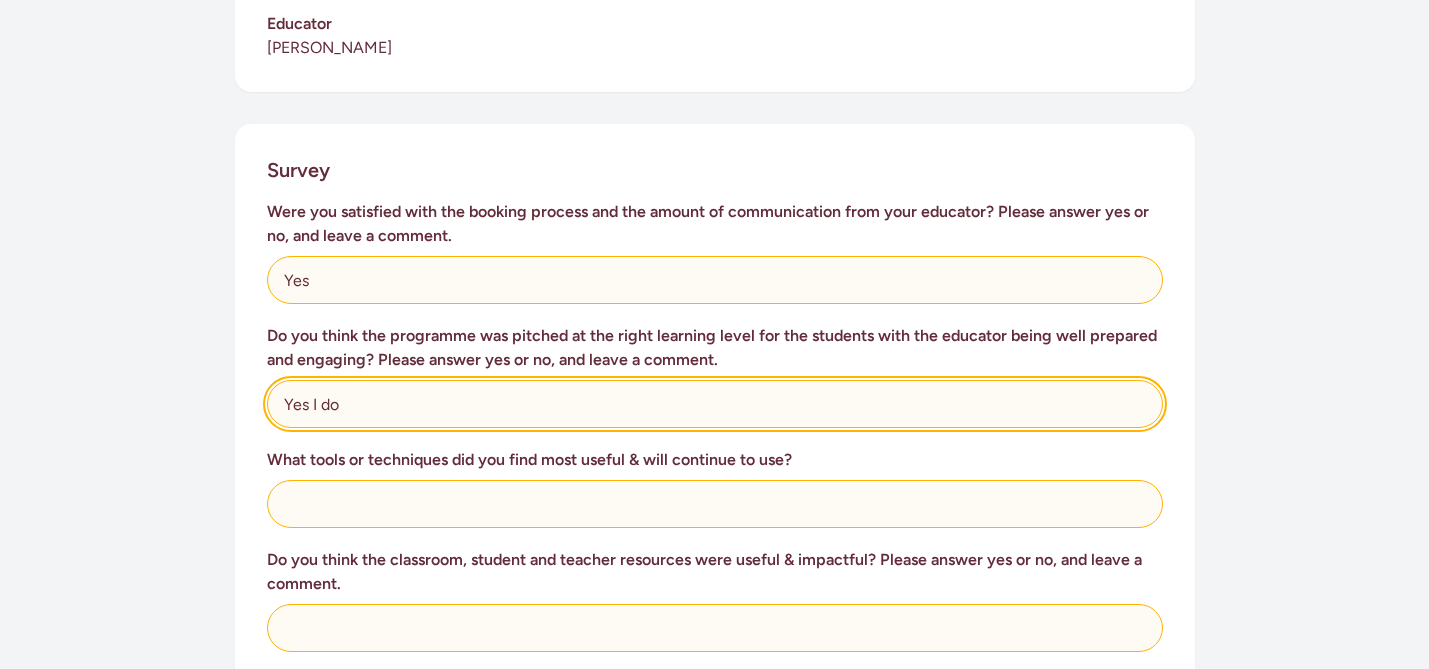 type on "Yes I do" 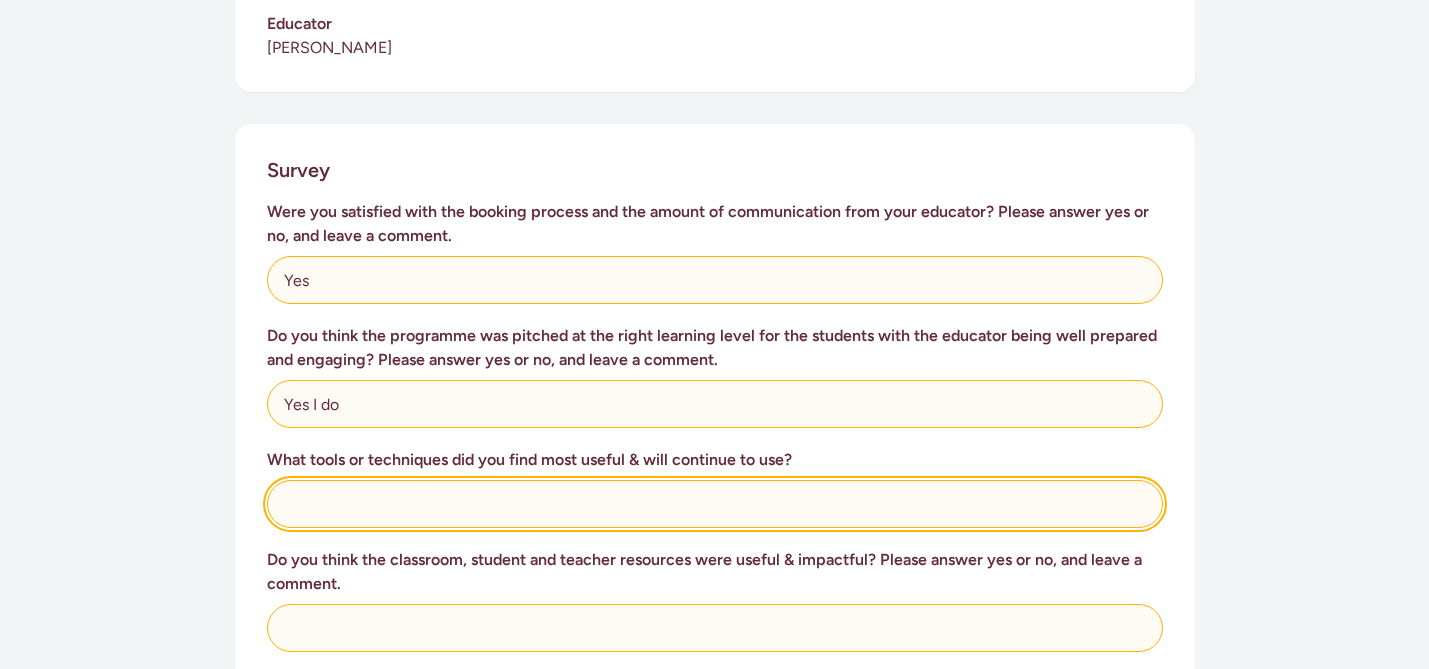 click 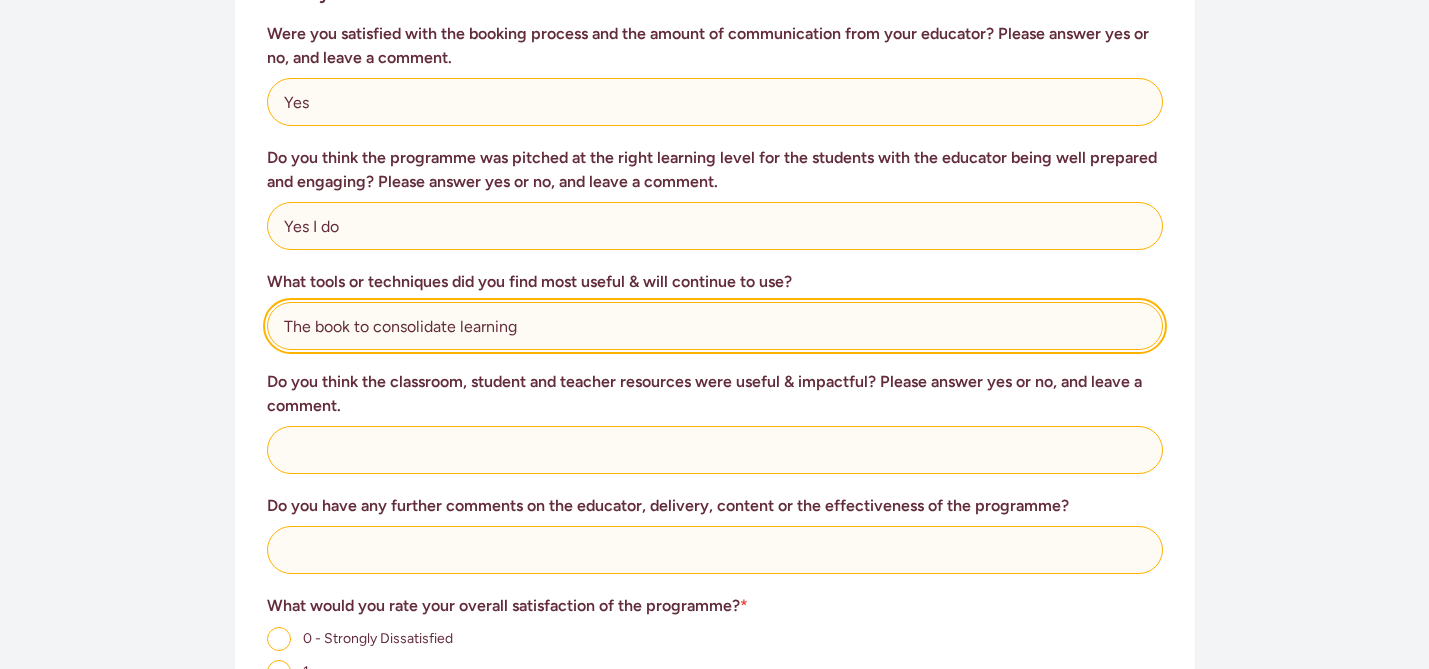 scroll, scrollTop: 804, scrollLeft: 0, axis: vertical 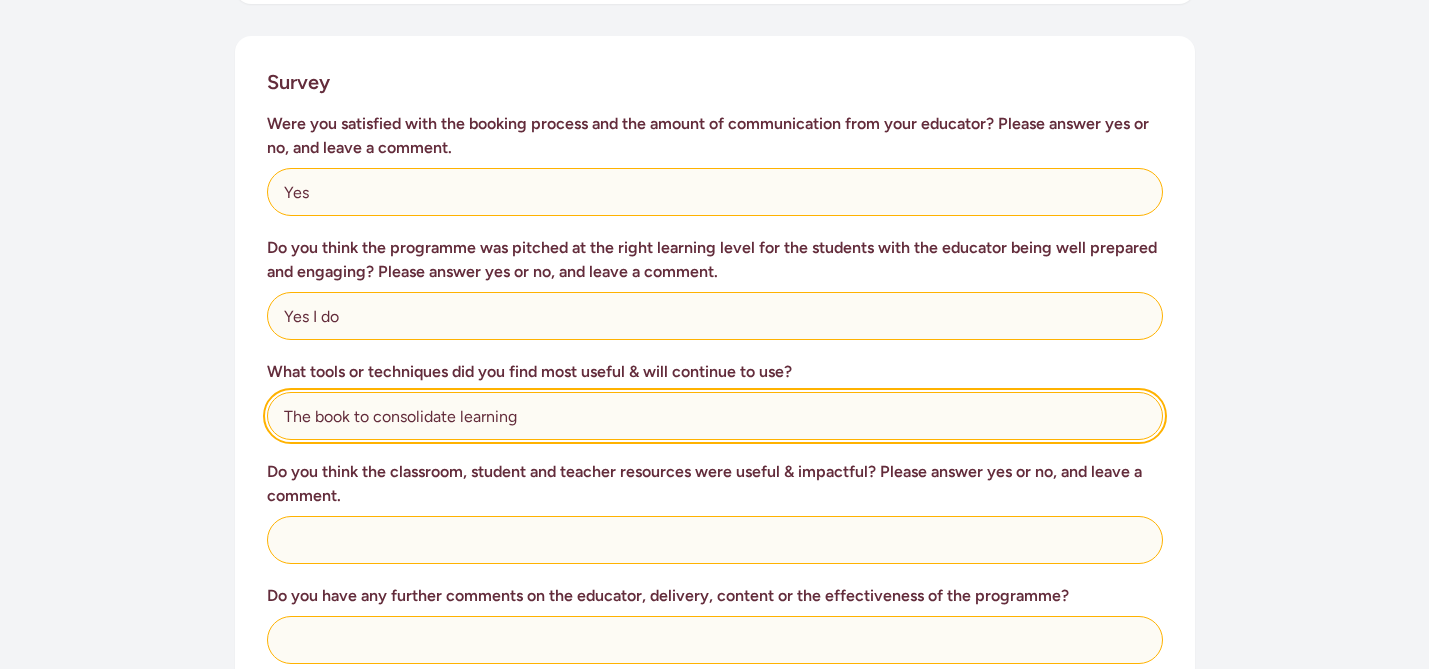 type on "The book to consolidate learning" 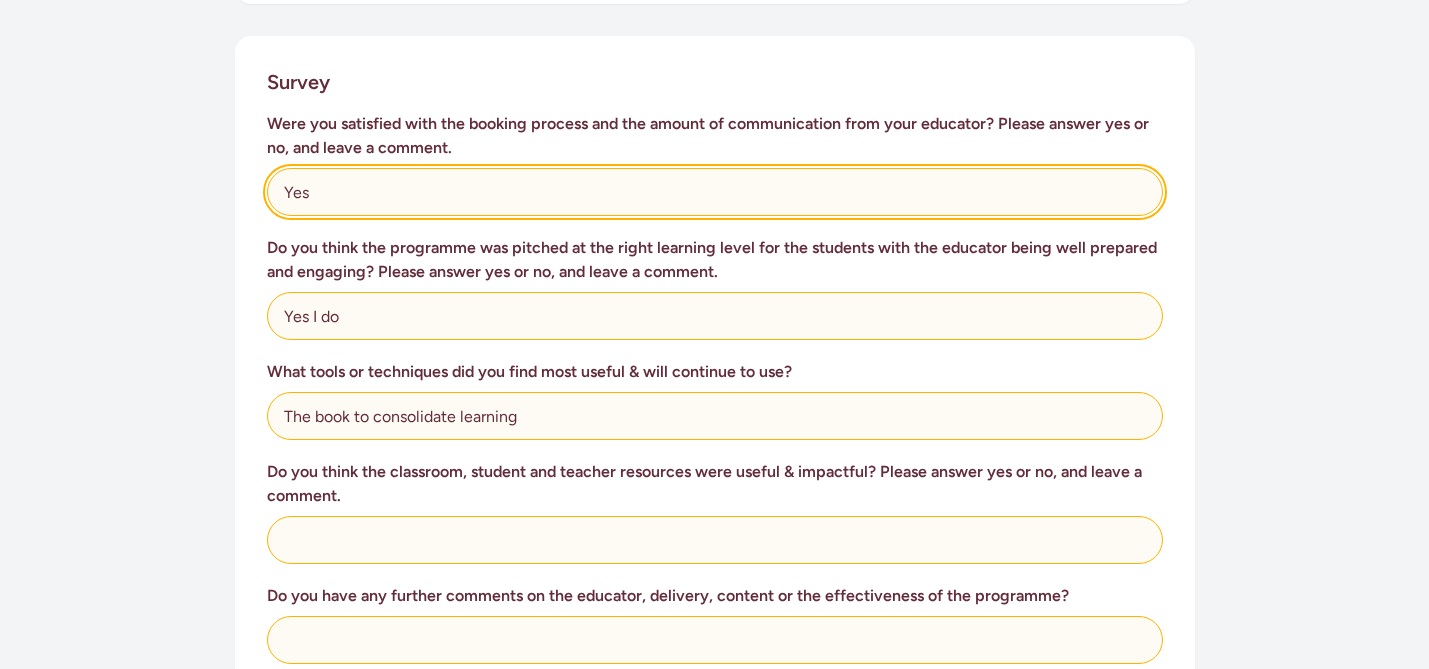 click on "Yes" 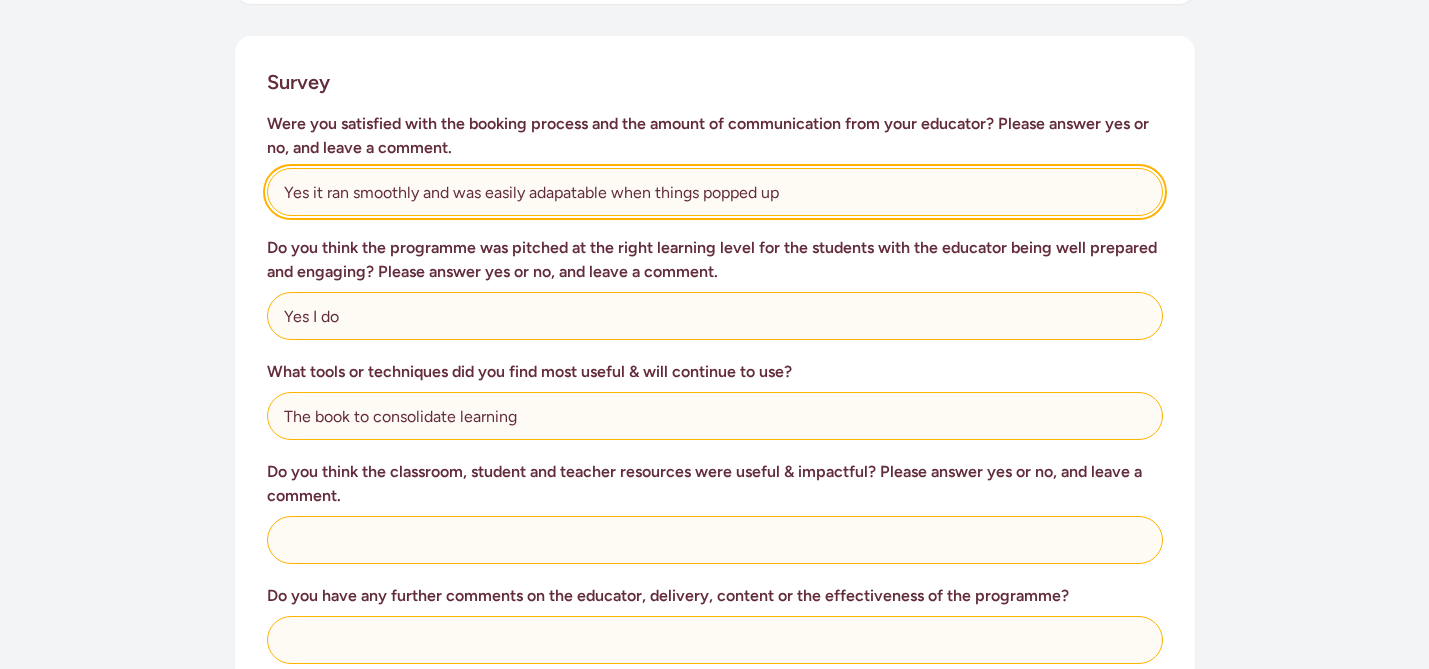 click on "Yes it ran smoothly and was easily adapatable when things popped up" 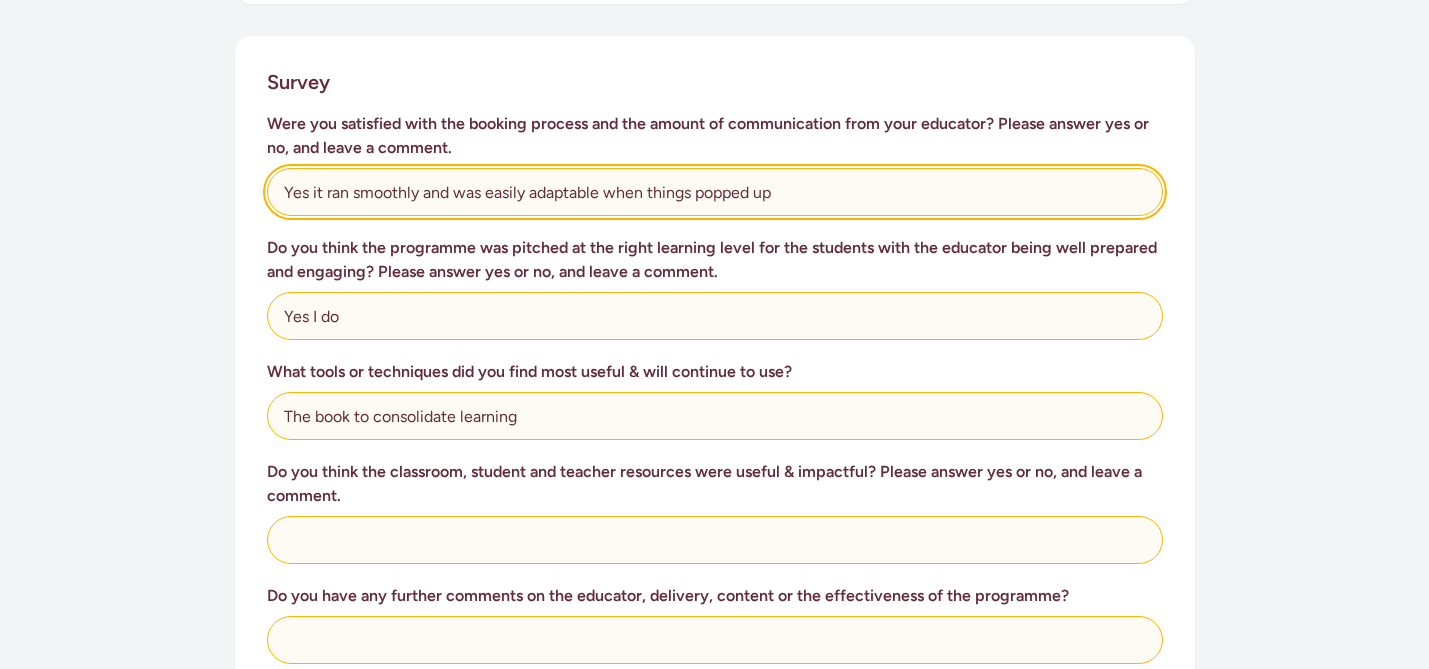 type on "Yes it ran smoothly and was easily adaptable when things popped up" 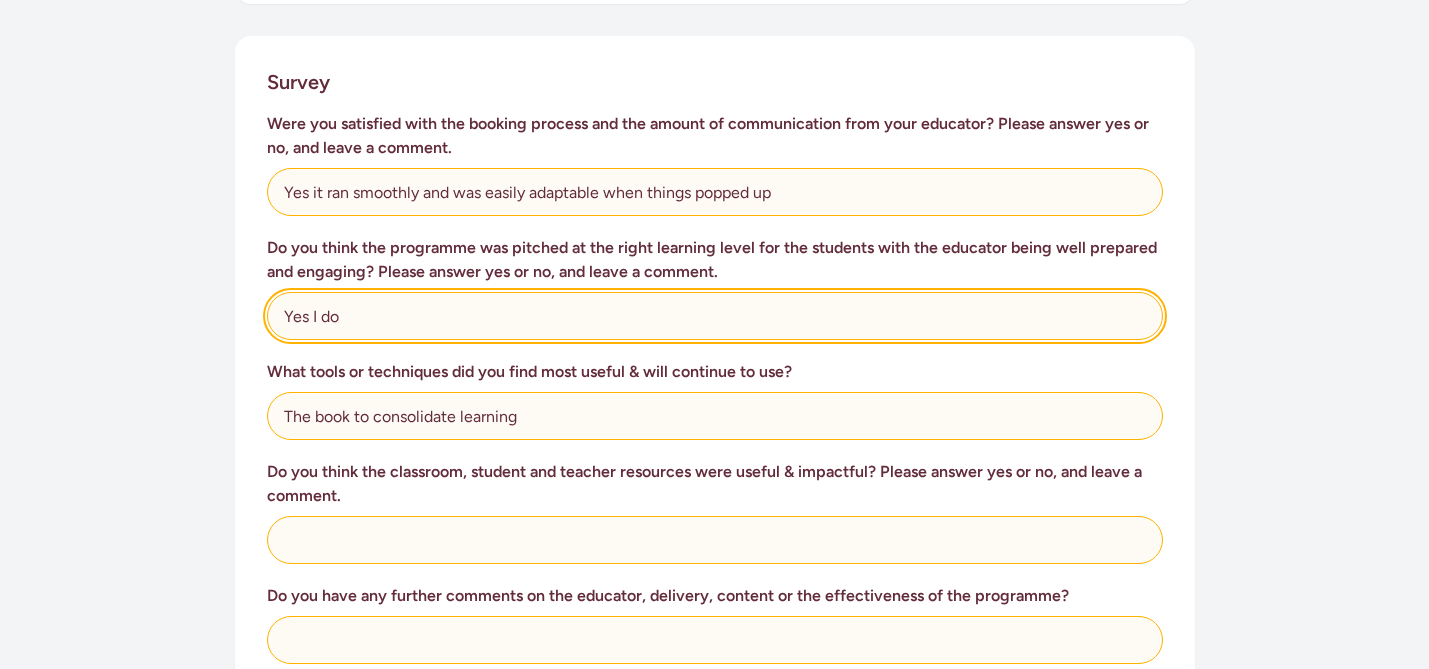 click on "Yes I do" 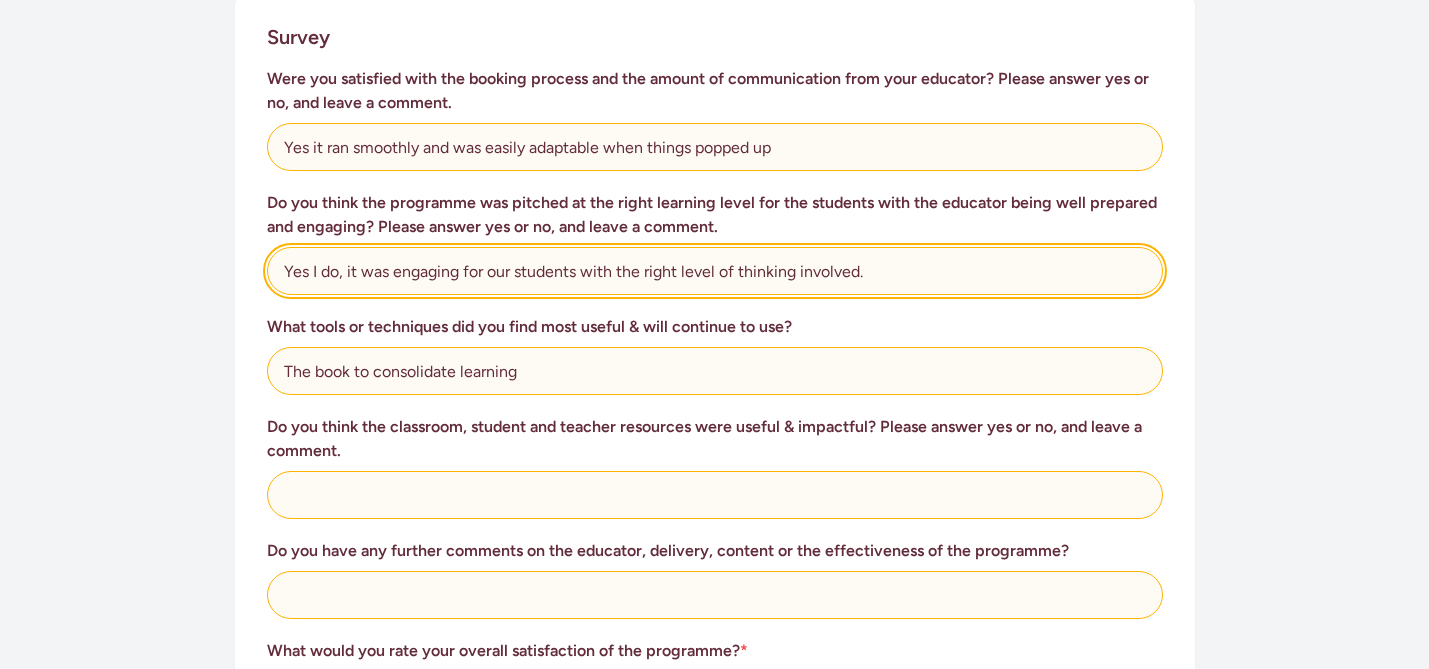 scroll, scrollTop: 852, scrollLeft: 0, axis: vertical 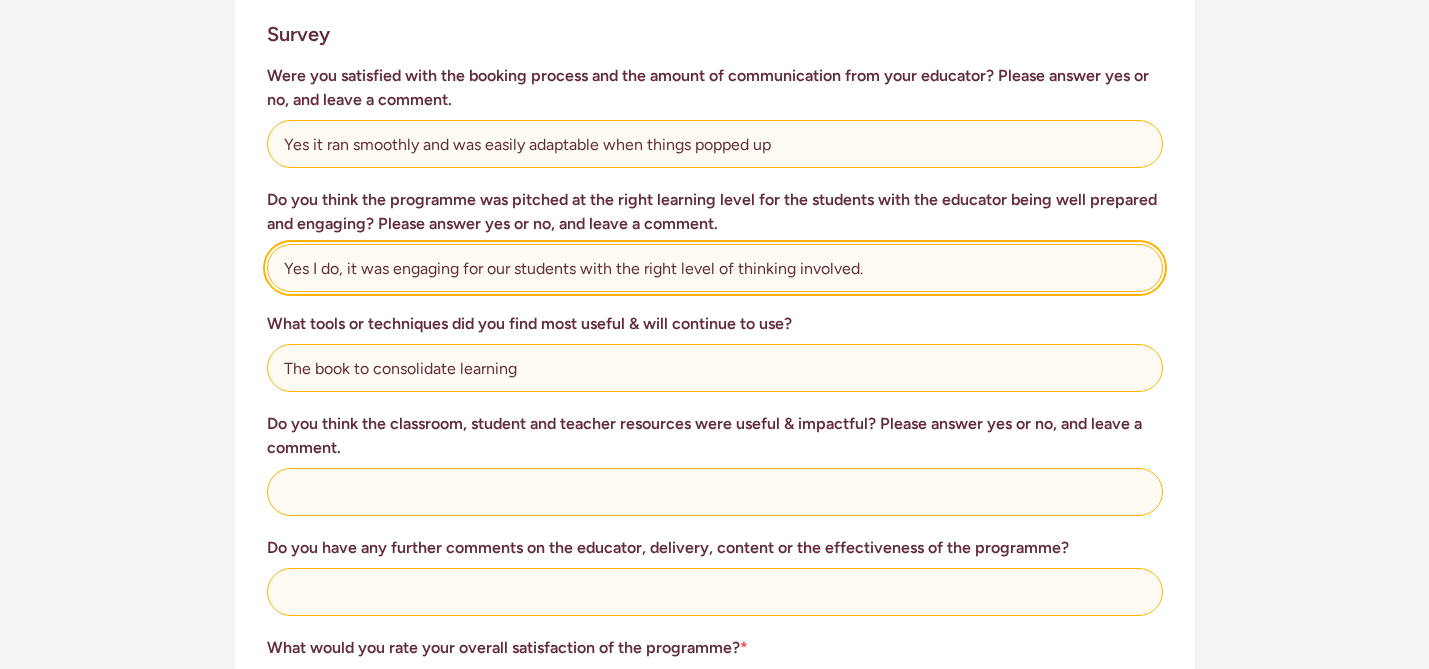 type on "Yes I do, it was engaging for our students with the right level of thinking involved." 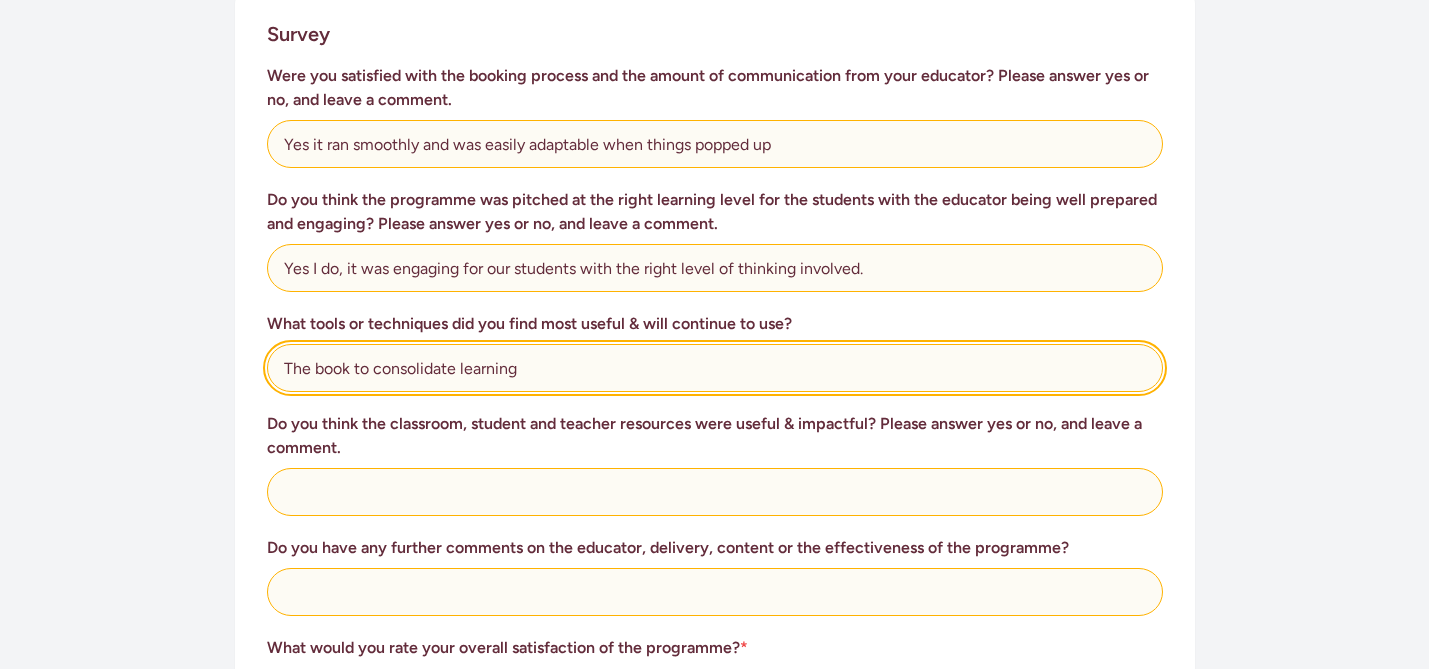 drag, startPoint x: 346, startPoint y: 367, endPoint x: 316, endPoint y: 367, distance: 30 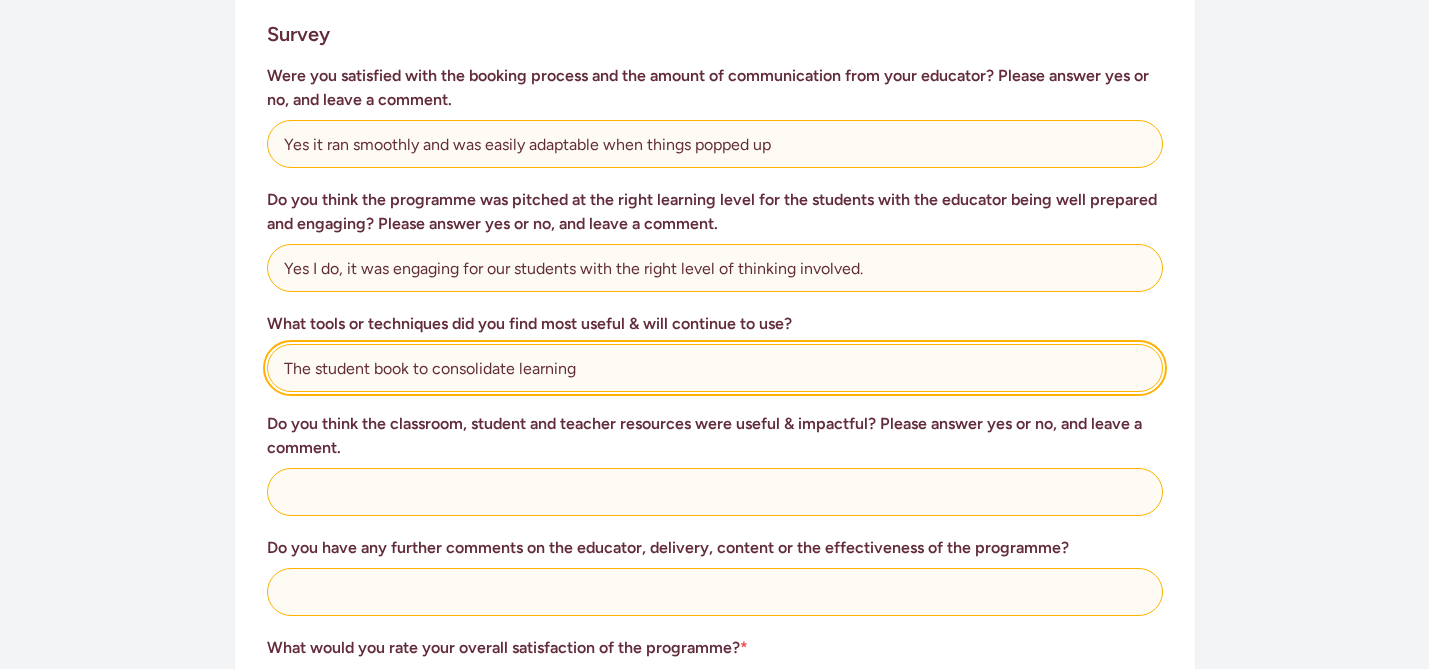 click on "The student book to consolidate learning" 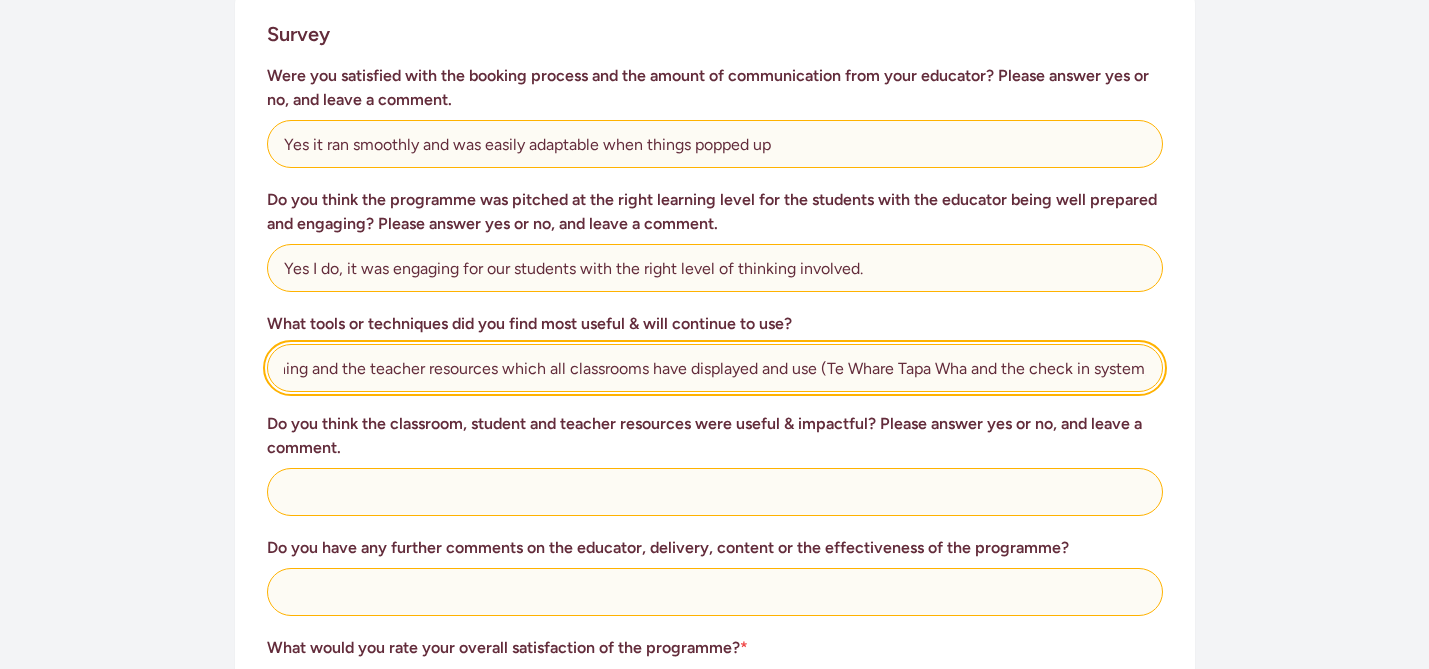 scroll, scrollTop: 0, scrollLeft: 273, axis: horizontal 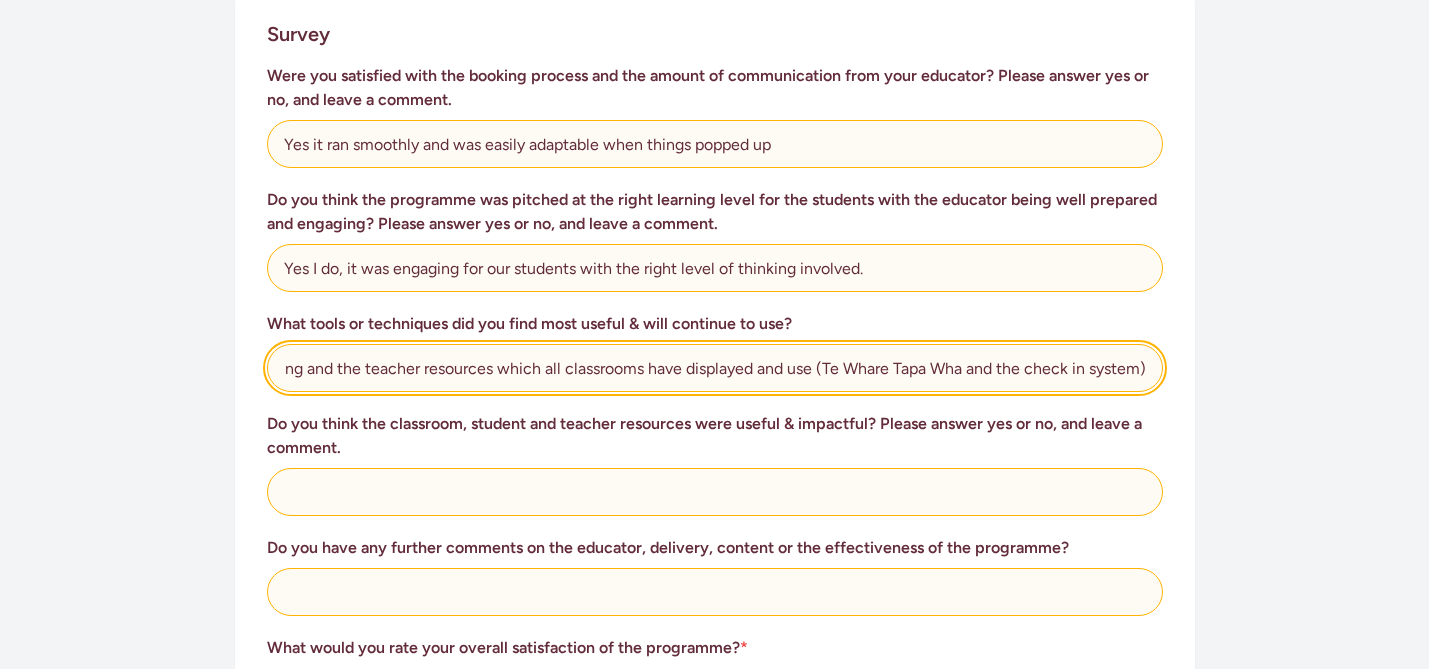 click on "The student book to consolidate learning and the teacher resources which all classrooms have displayed and use (Te Whare Tapa Wha and the check in system)" 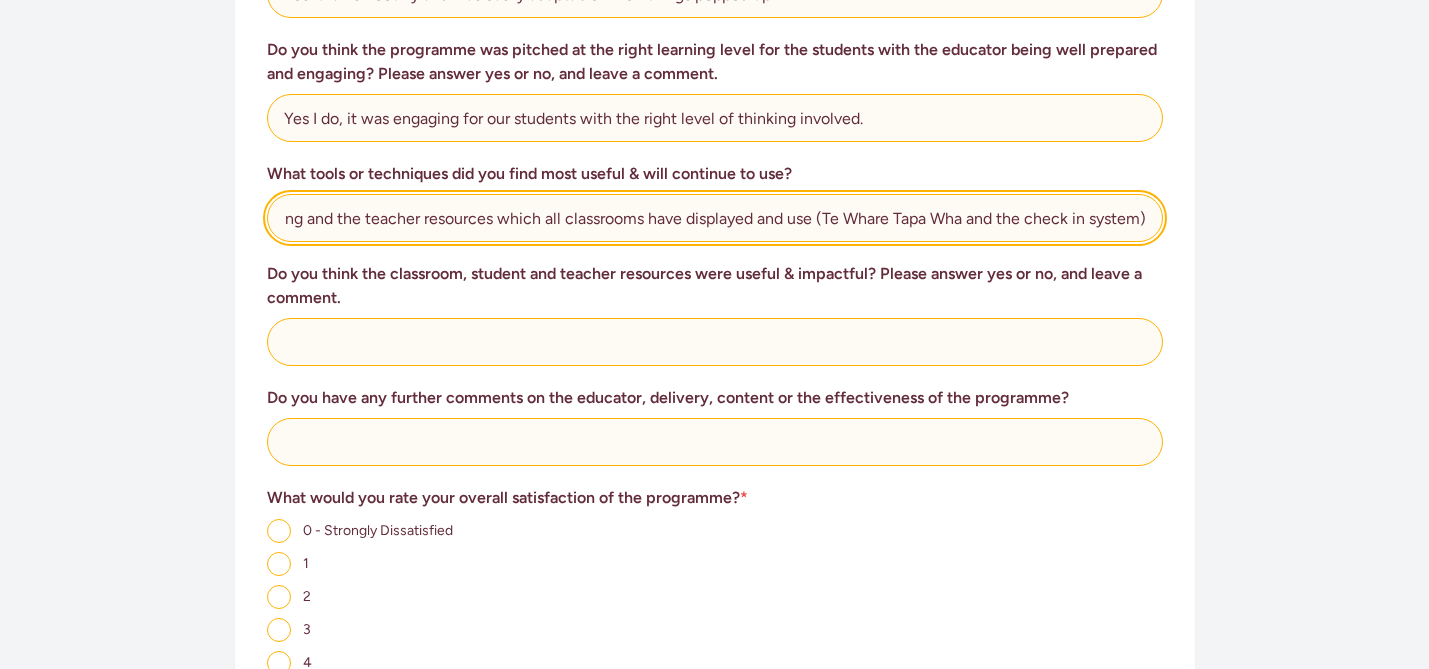 scroll, scrollTop: 1019, scrollLeft: 0, axis: vertical 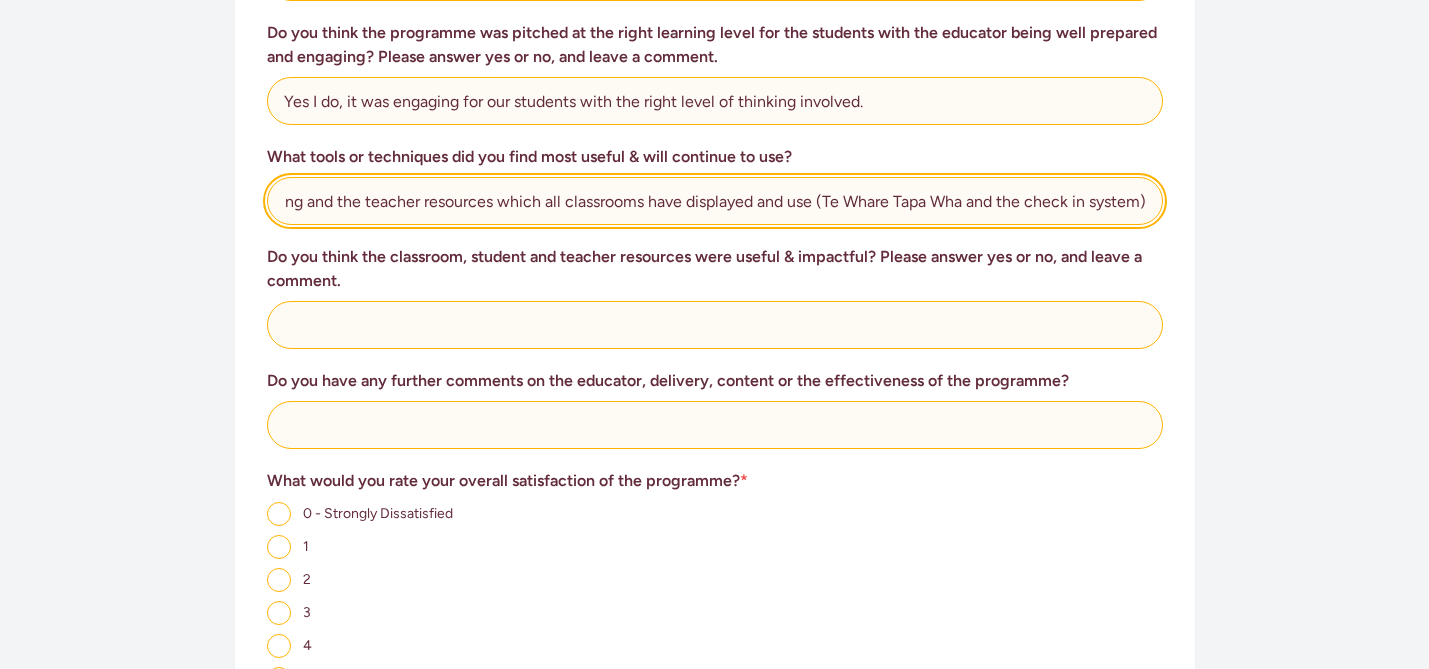 type on "The student book to consolidate learning and the teacher resources which all classrooms have displayed and use (Te Whare Tapa Wha and the check in system)" 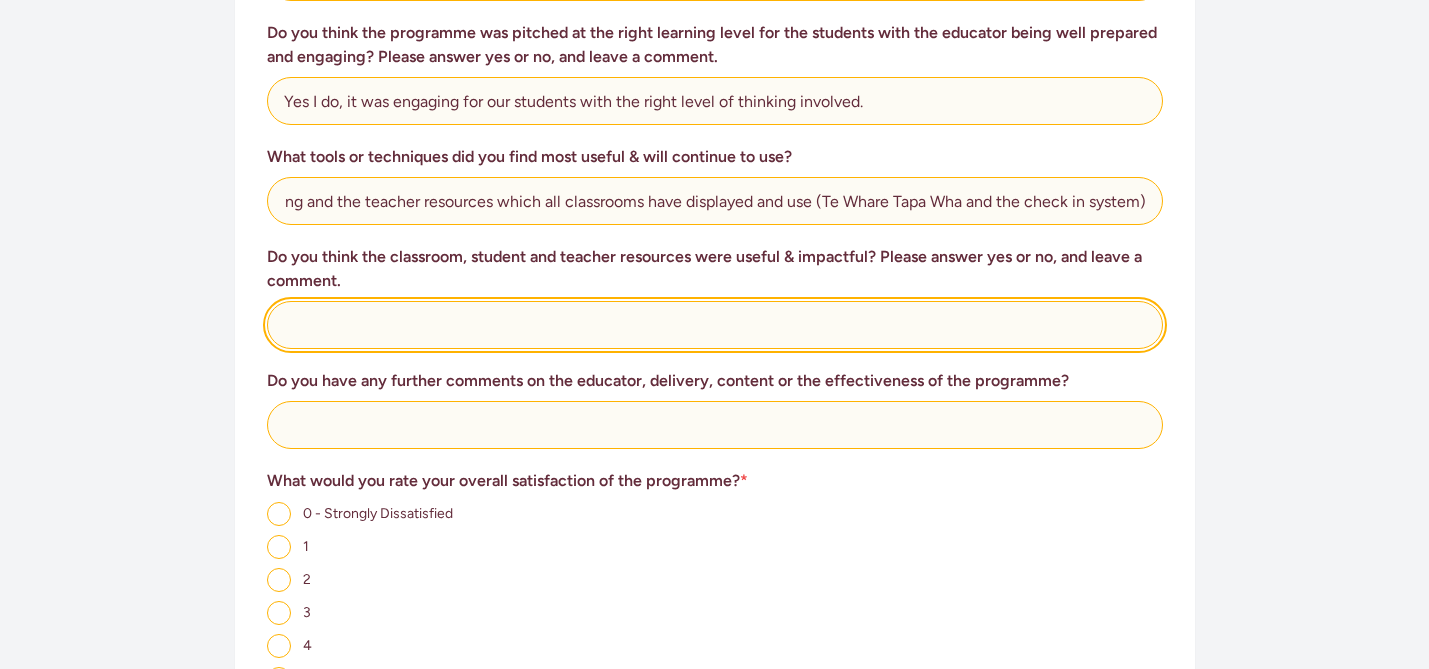 scroll, scrollTop: 0, scrollLeft: 0, axis: both 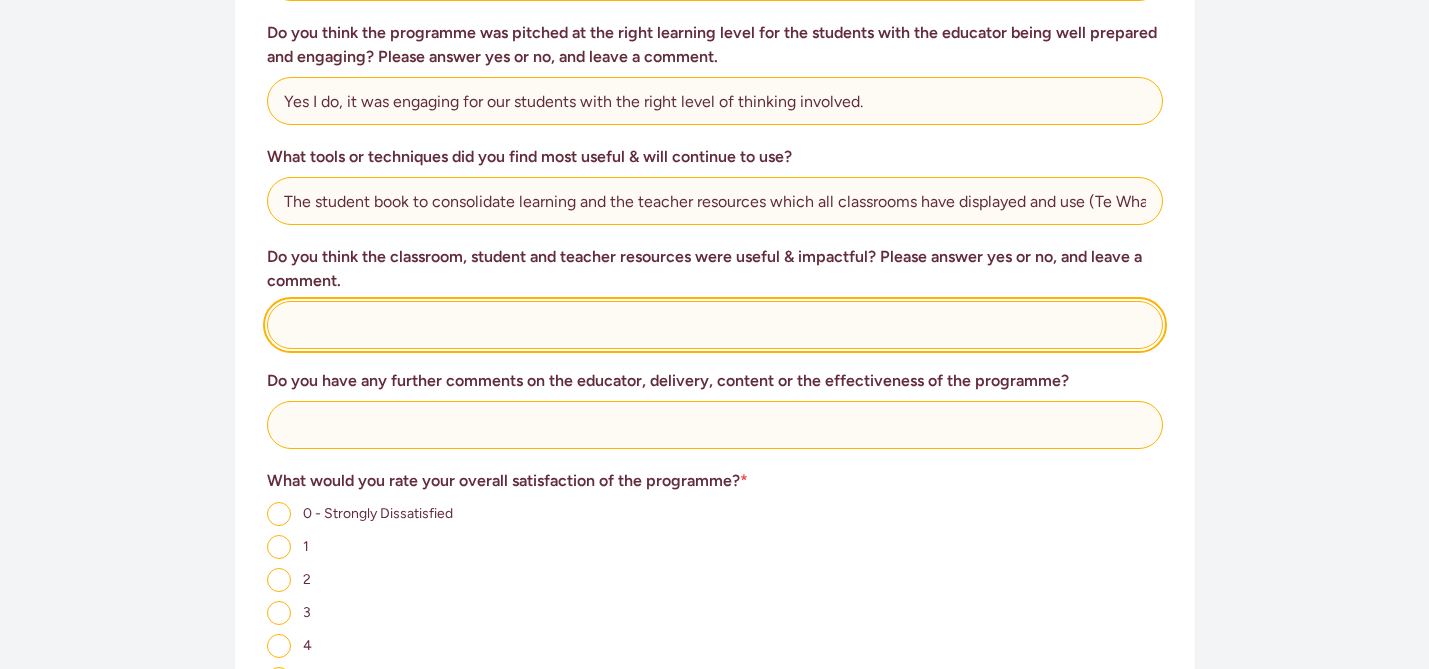 click 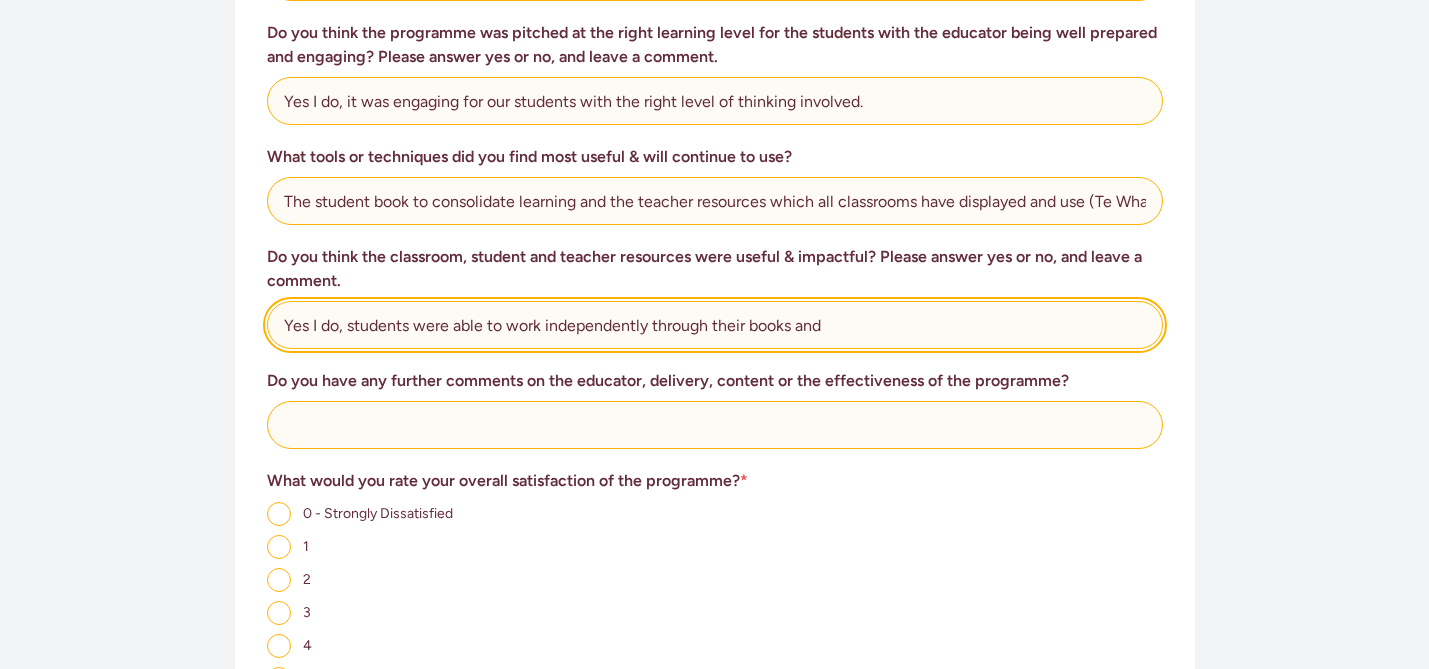 click on "Yes I do, students were able to work independently through their books and" 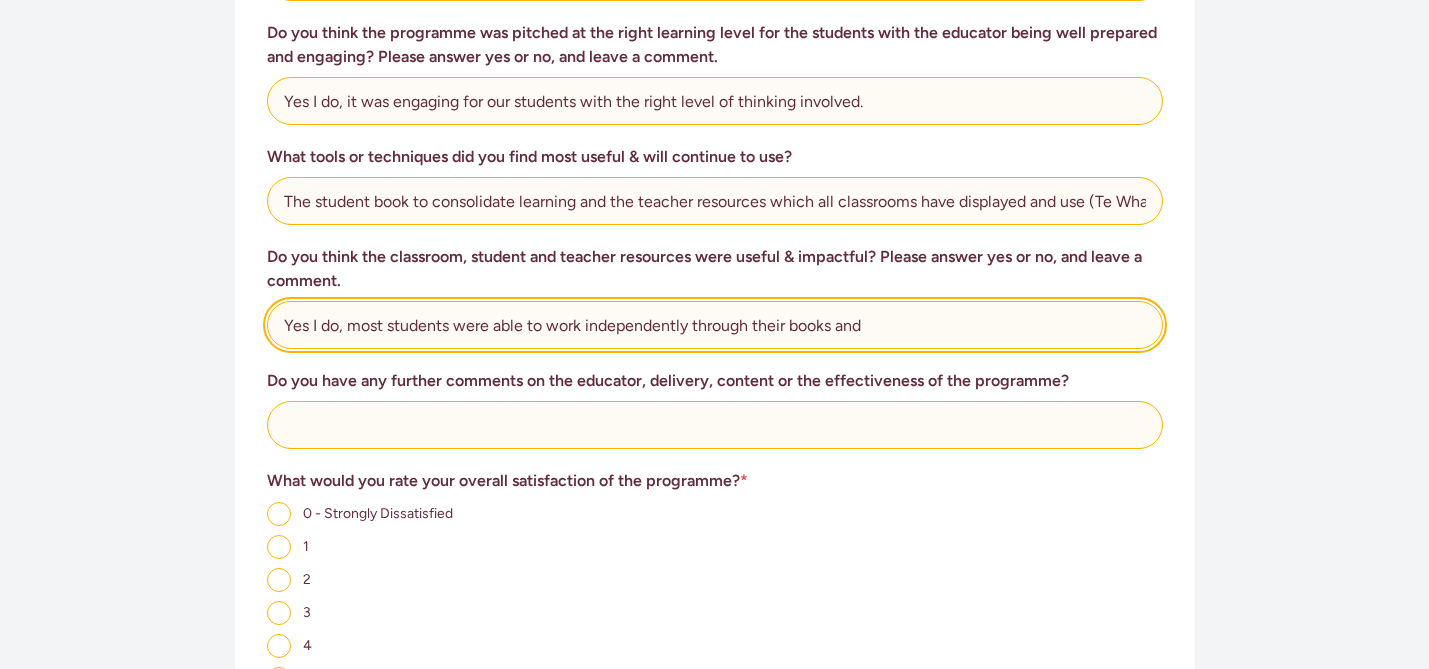 drag, startPoint x: 888, startPoint y: 321, endPoint x: 832, endPoint y: 323, distance: 56.0357 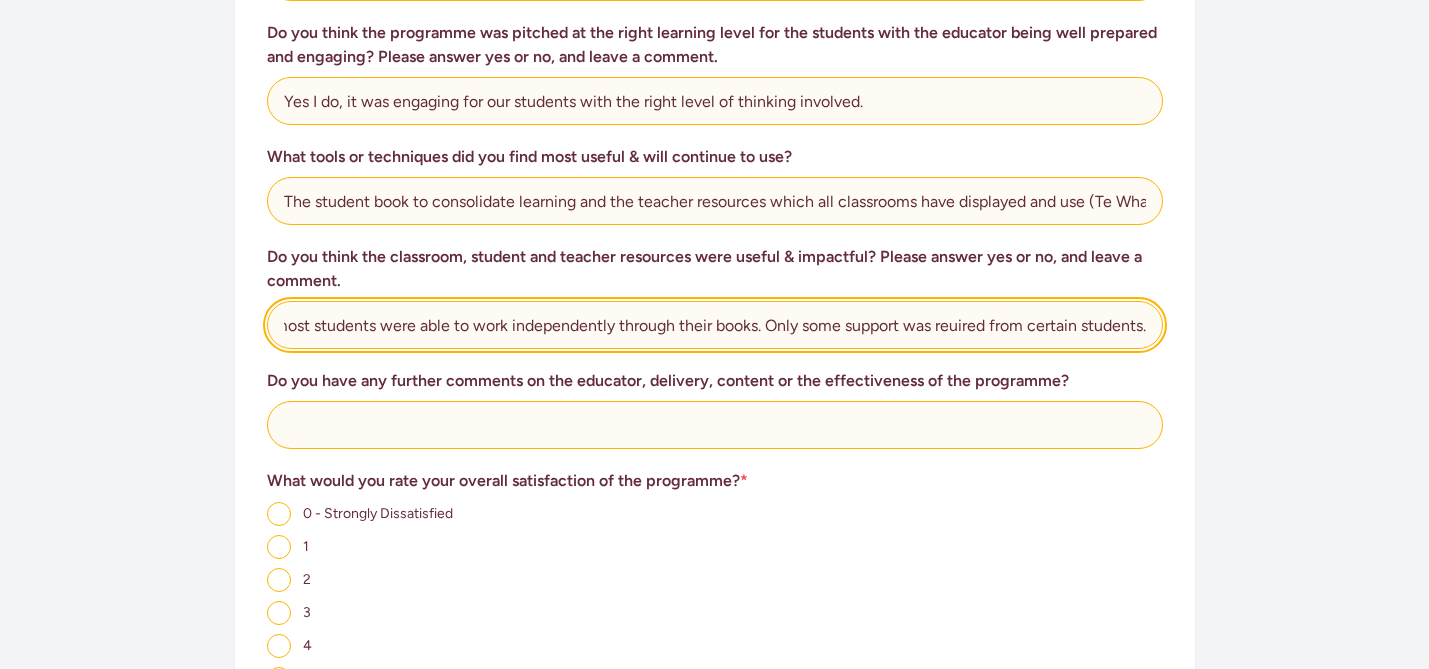 scroll, scrollTop: 0, scrollLeft: 78, axis: horizontal 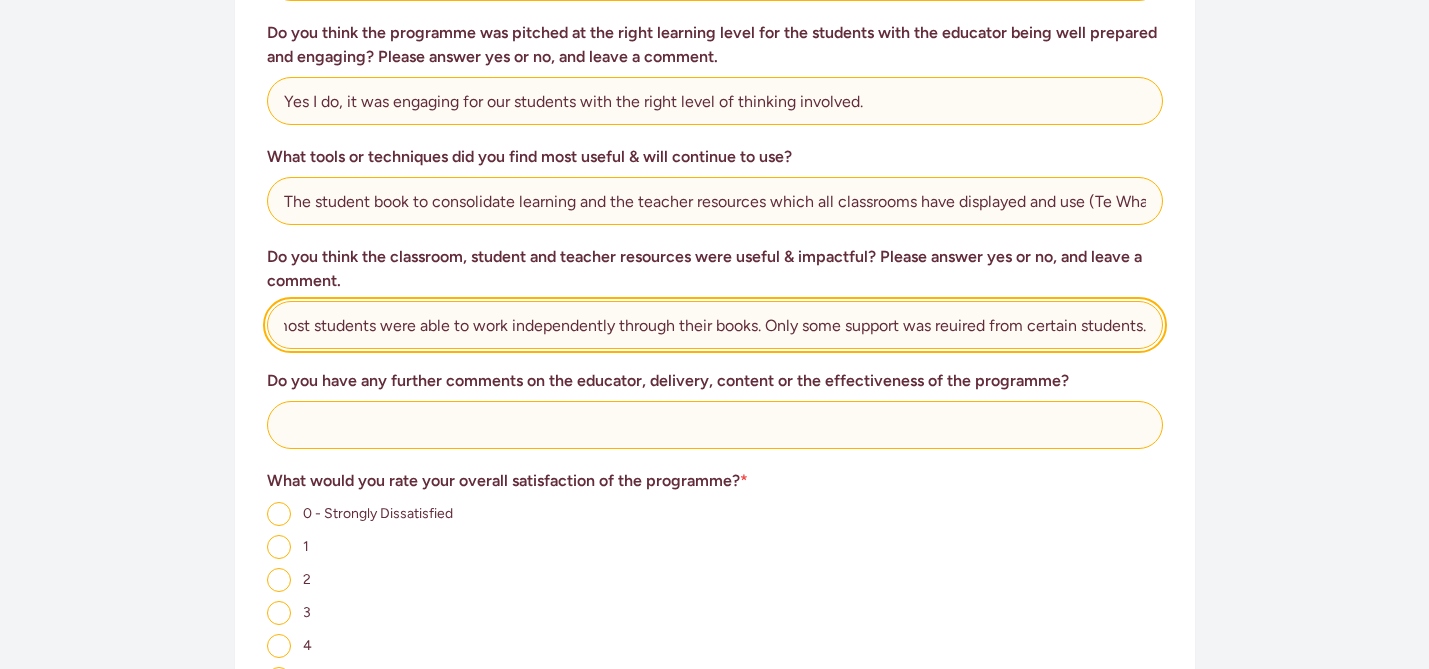 click on "Yes I do, most students were able to work independently through their books. Only some support was reuired from certain students." 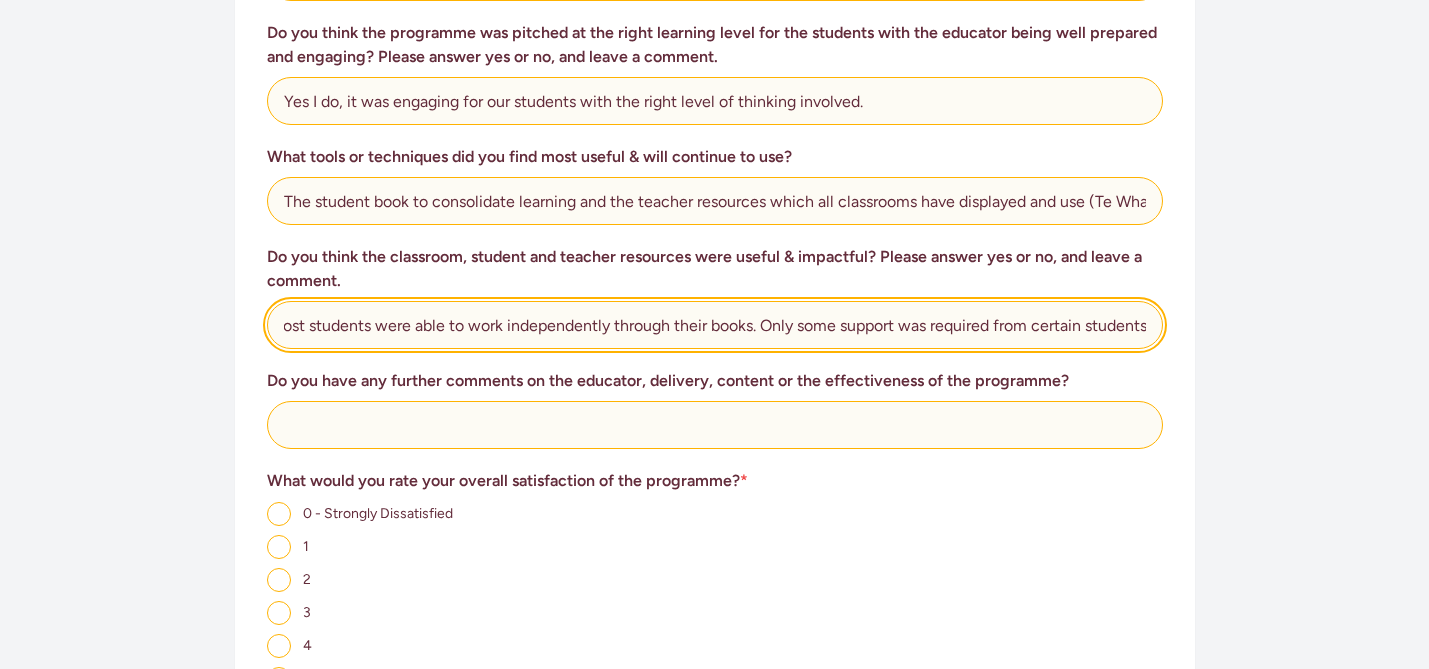type on "Yes I do, most students were able to work independently through their books. Only some support was required from certain students." 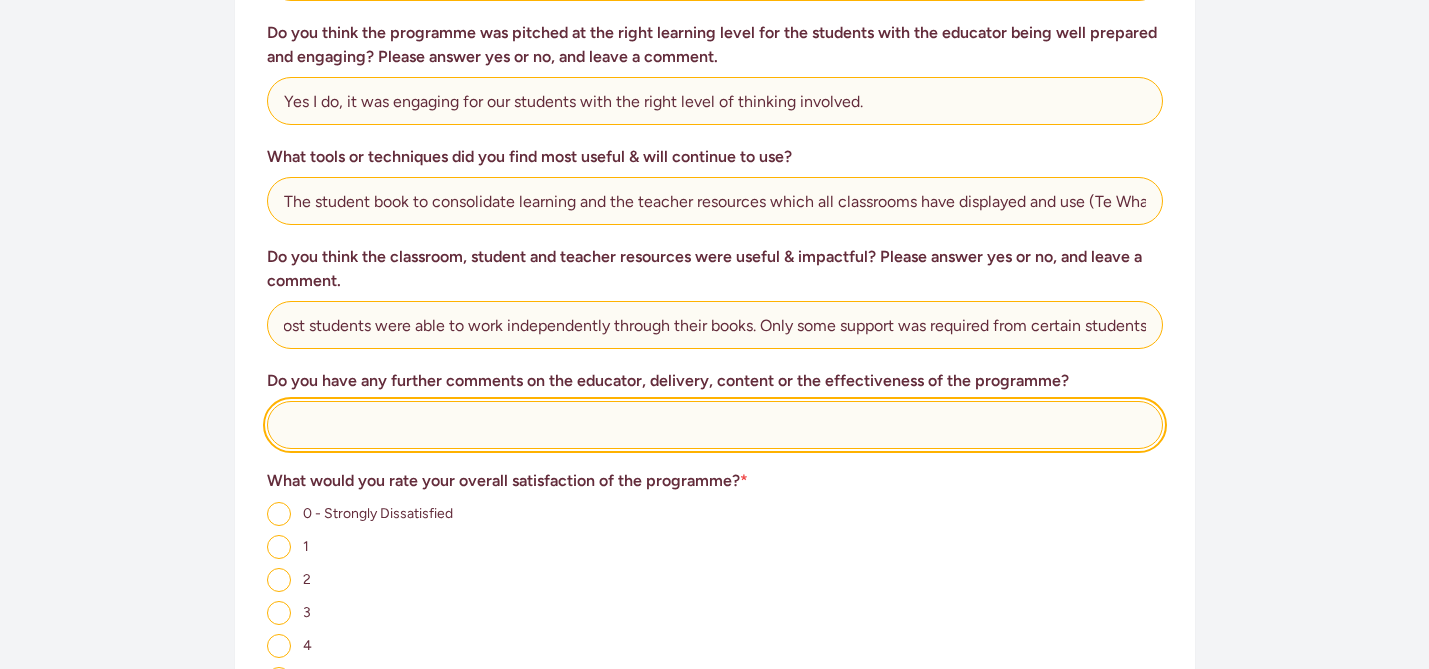 scroll, scrollTop: 0, scrollLeft: 0, axis: both 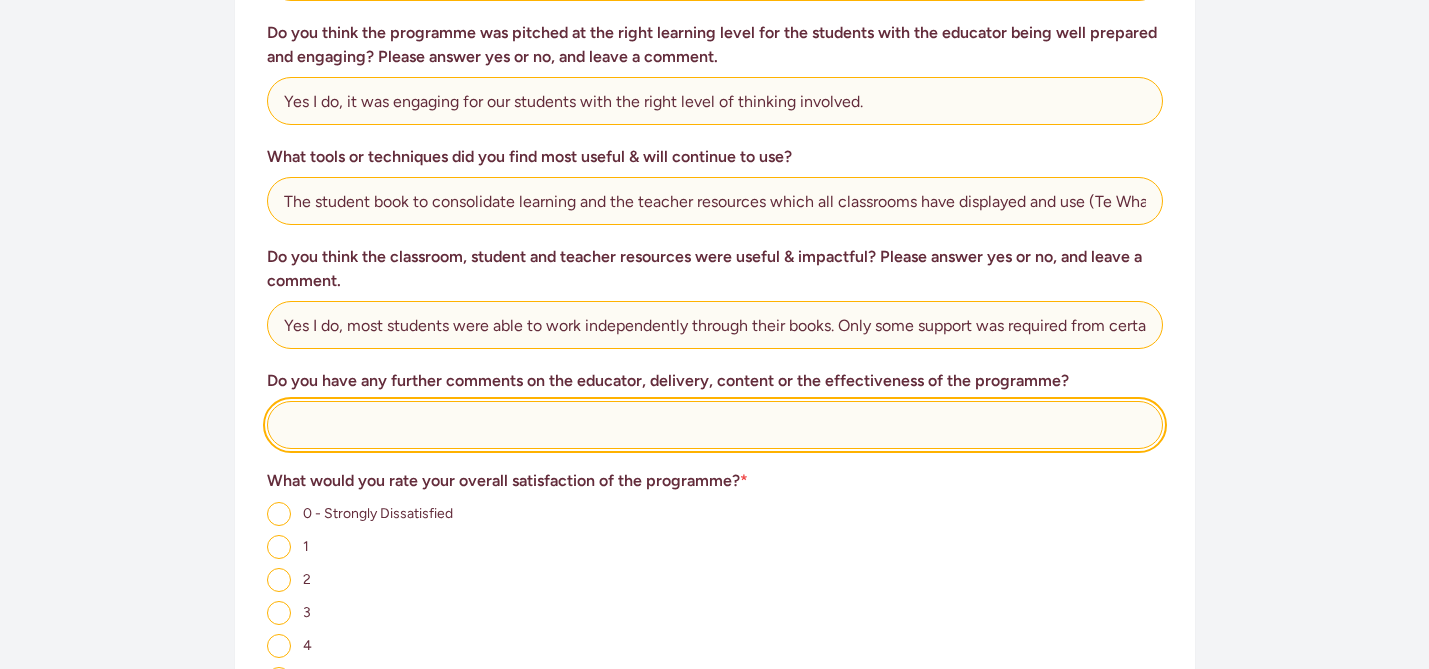click 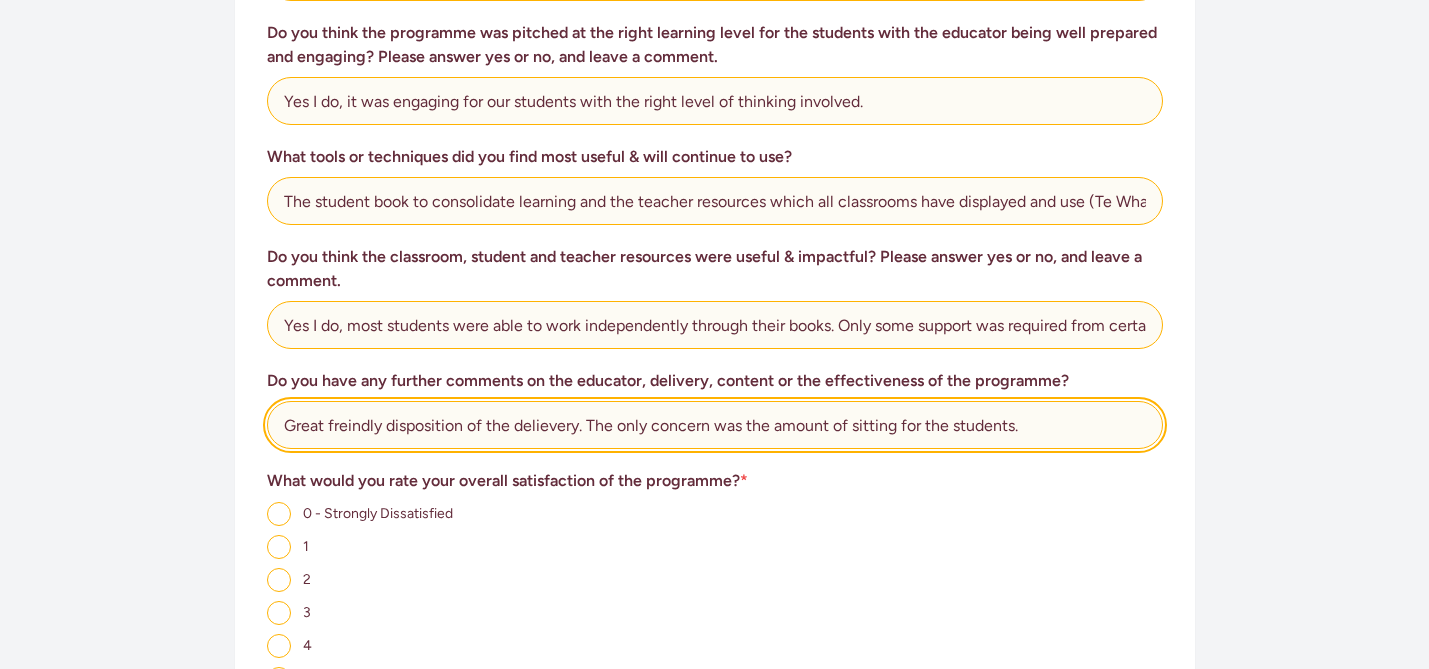 click on "Great freindly disposition of the delievery. The only concern was the amount of sitting for the students." 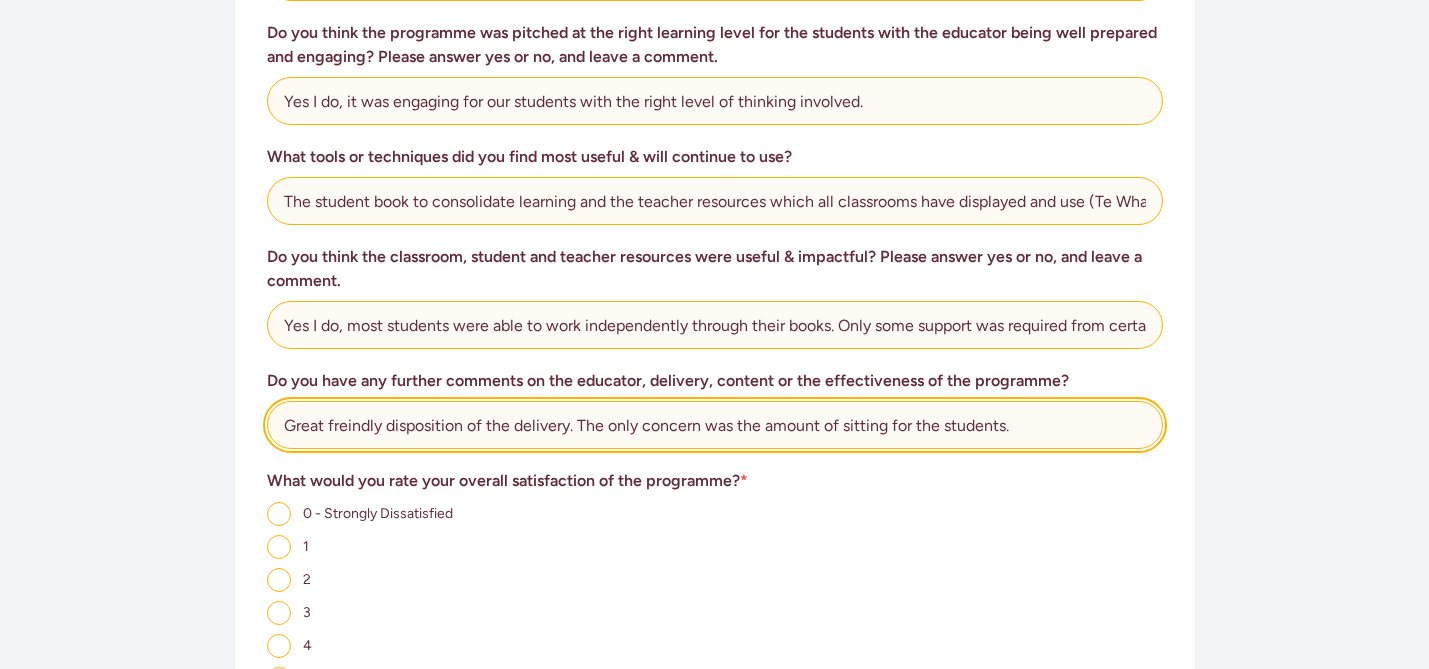 click on "Great freindly disposition of the delivery. The only concern was the amount of sitting for the students." 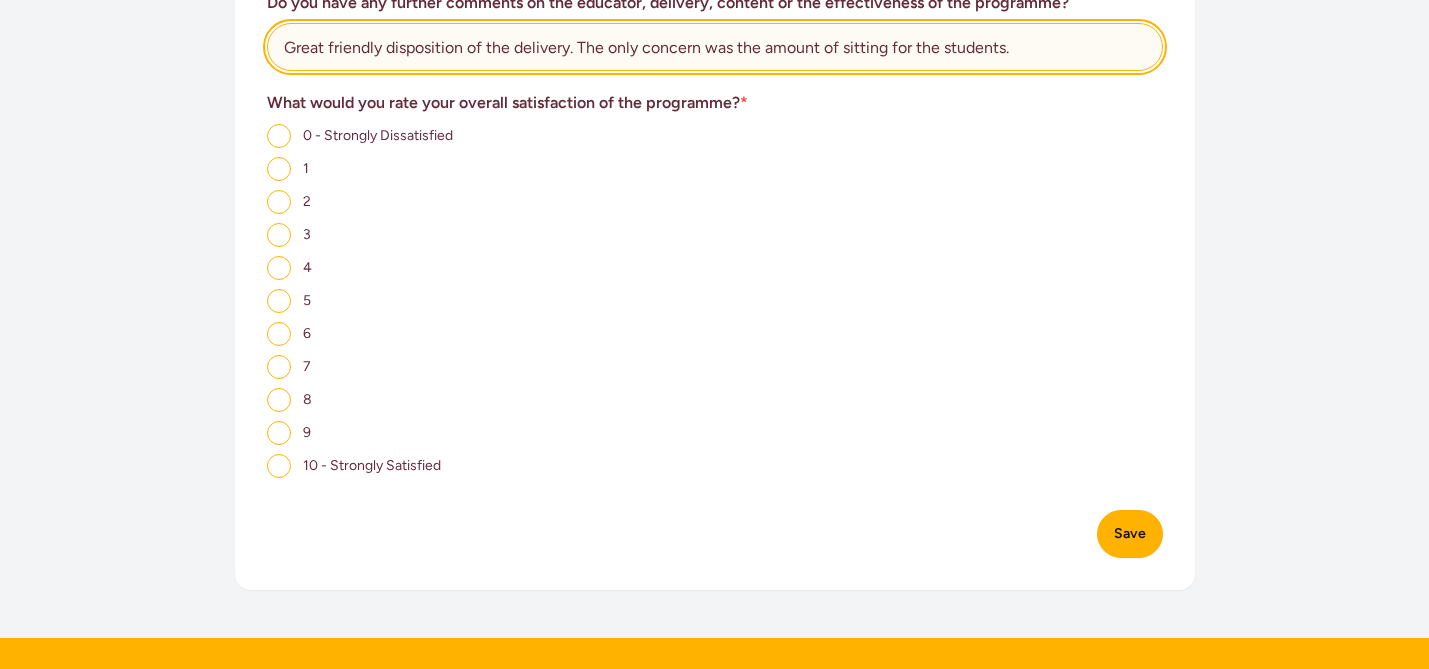 scroll, scrollTop: 1405, scrollLeft: 0, axis: vertical 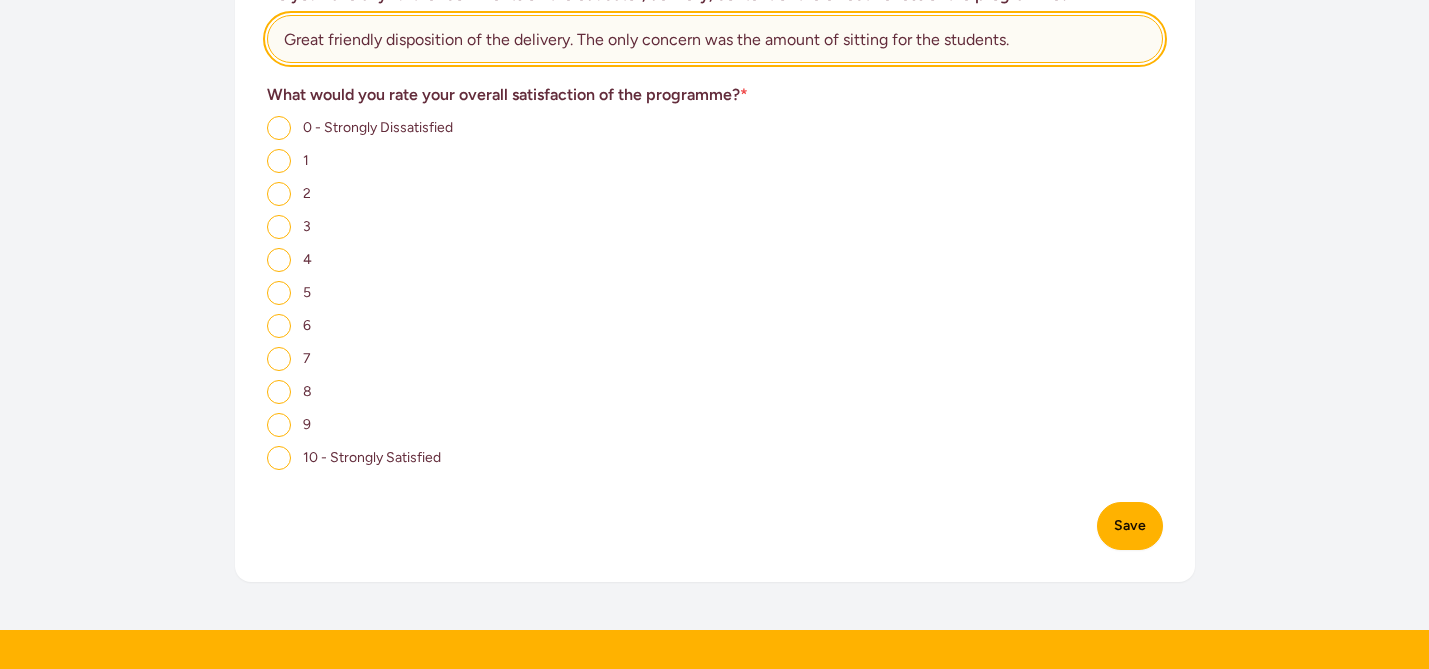 type on "Great friendly disposition of the delivery. The only concern was the amount of sitting for the students." 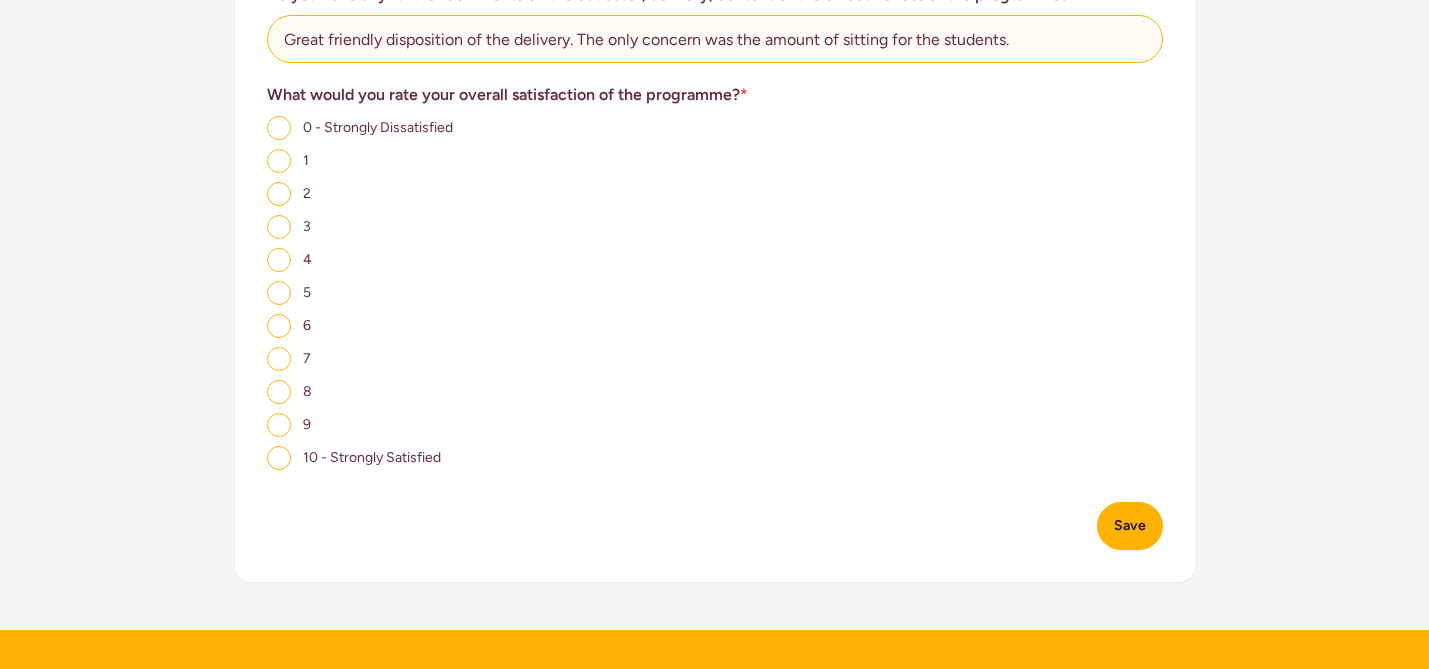 click on "9" 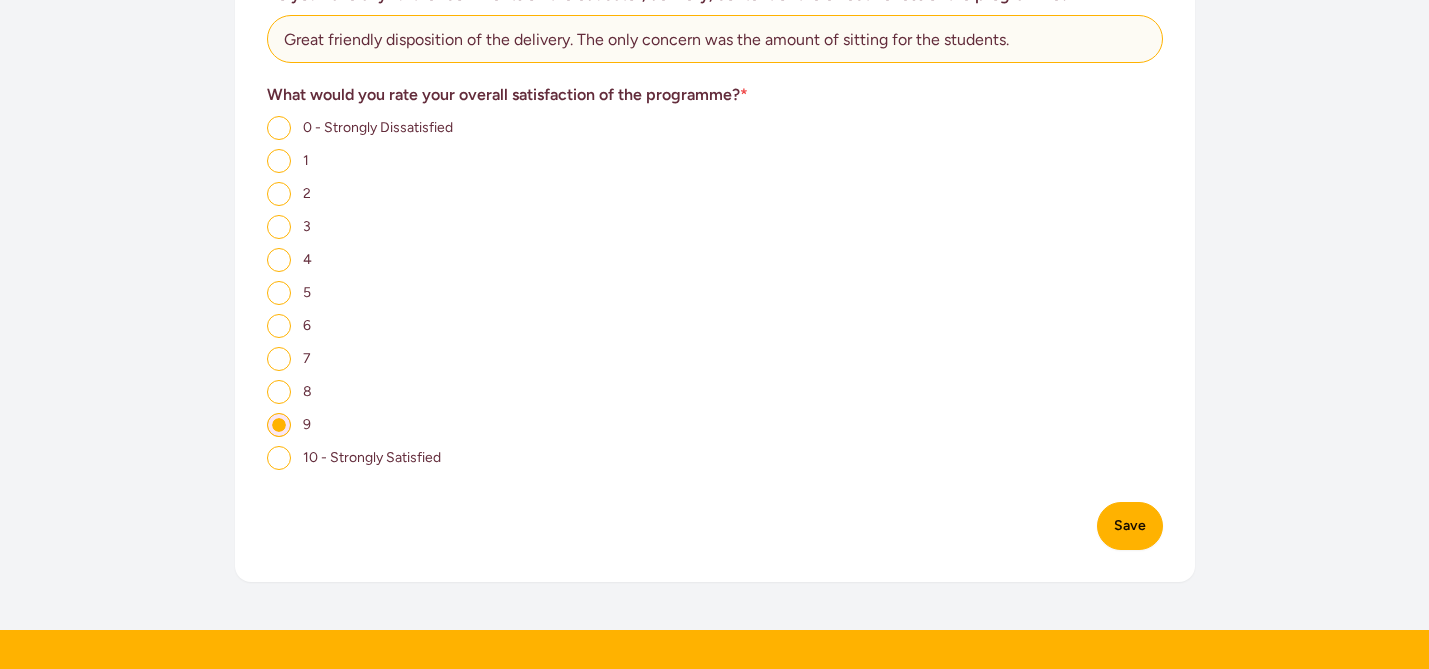 click on "Save" 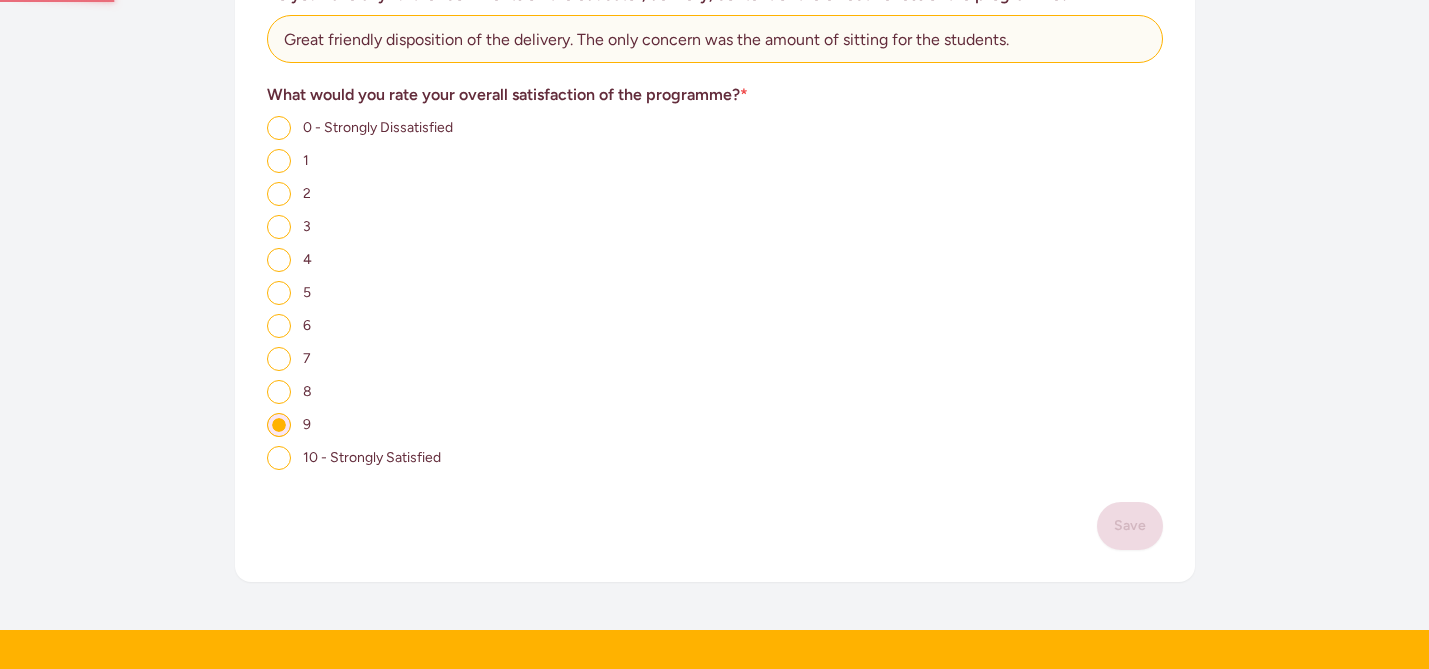 scroll, scrollTop: 0, scrollLeft: 0, axis: both 